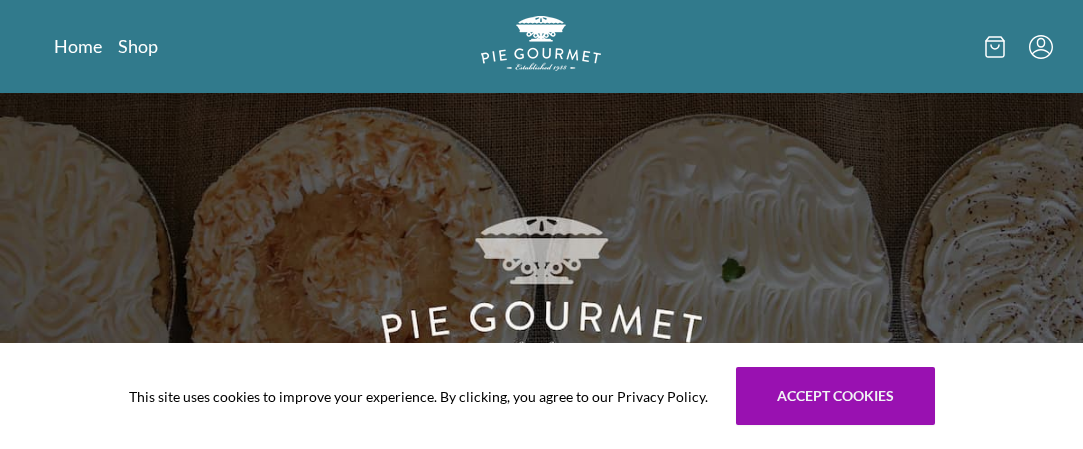 scroll, scrollTop: 0, scrollLeft: 0, axis: both 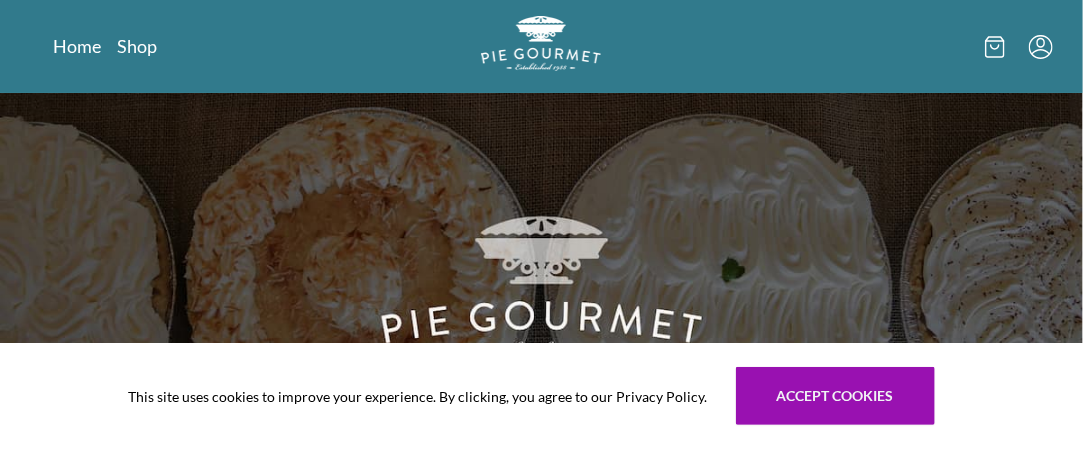 click 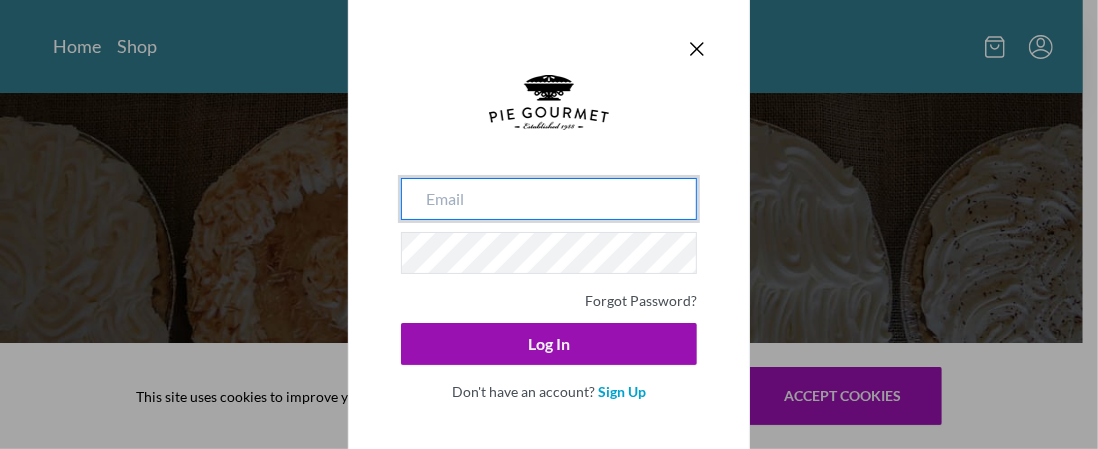 click at bounding box center (549, 199) 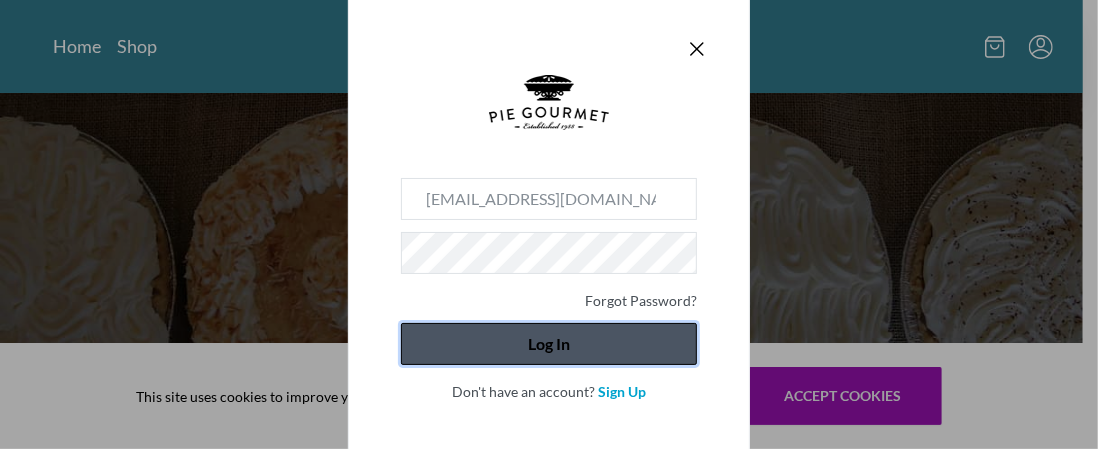 click on "Log In" 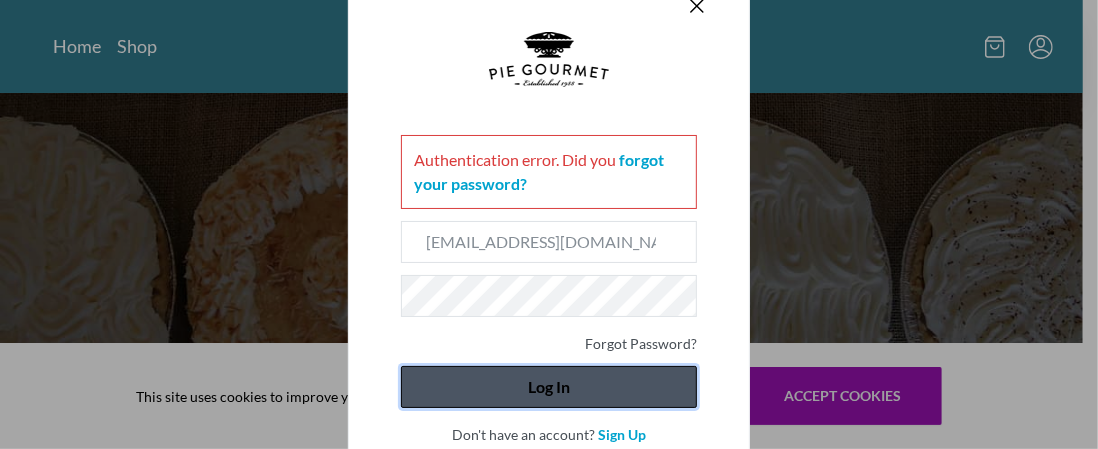click on "Log In" at bounding box center (549, 387) 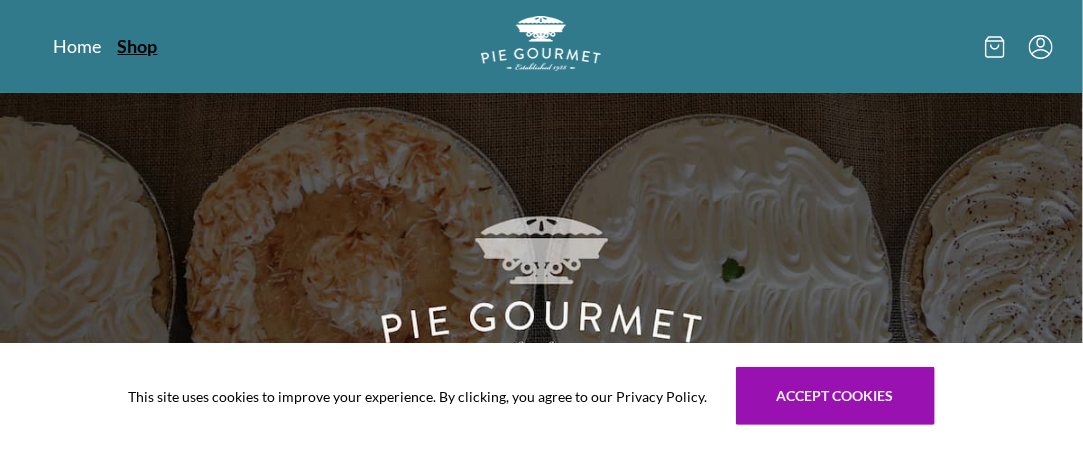 click on "Shop" at bounding box center [138, 46] 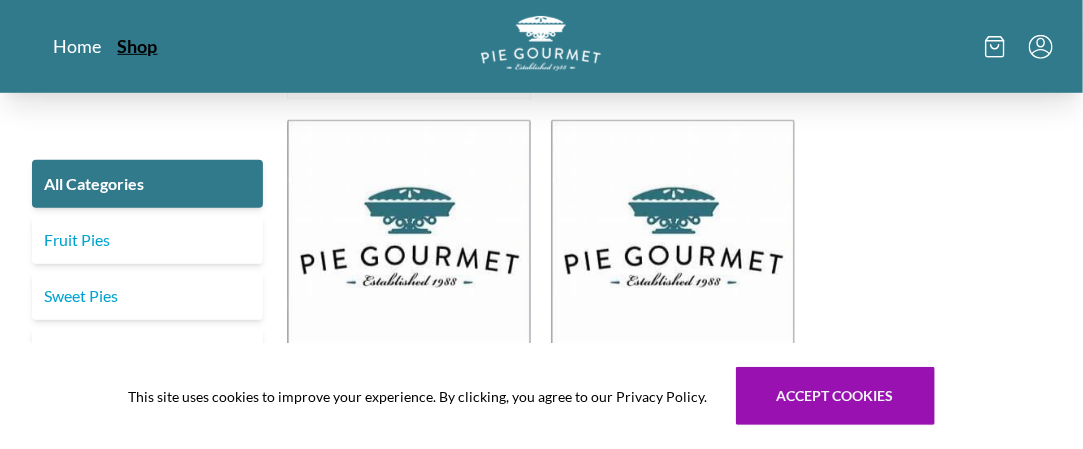 scroll, scrollTop: 440, scrollLeft: 0, axis: vertical 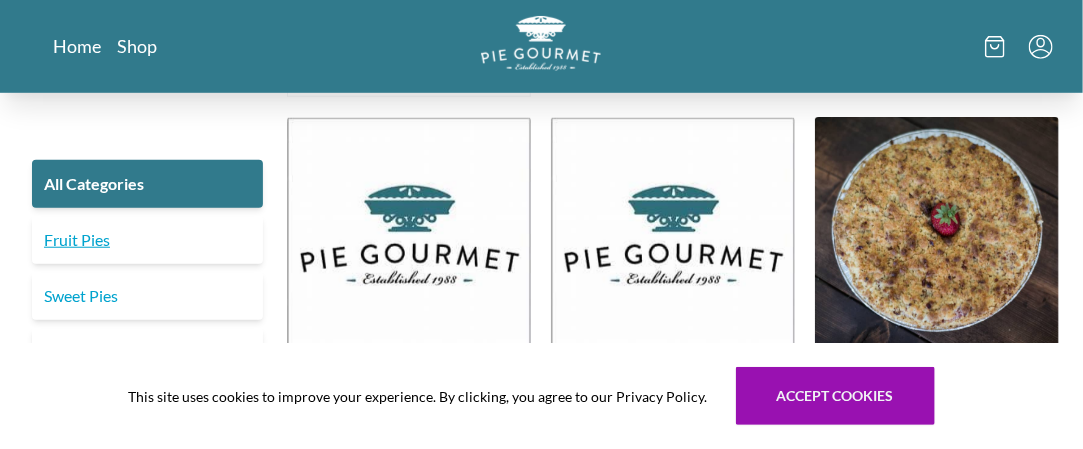 click on "Fruit Pies" at bounding box center [147, 240] 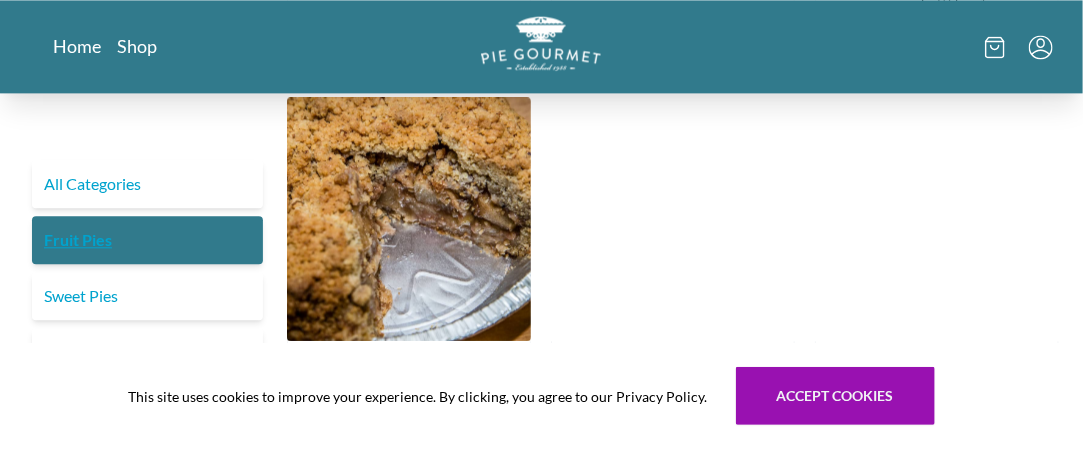 scroll, scrollTop: 1560, scrollLeft: 0, axis: vertical 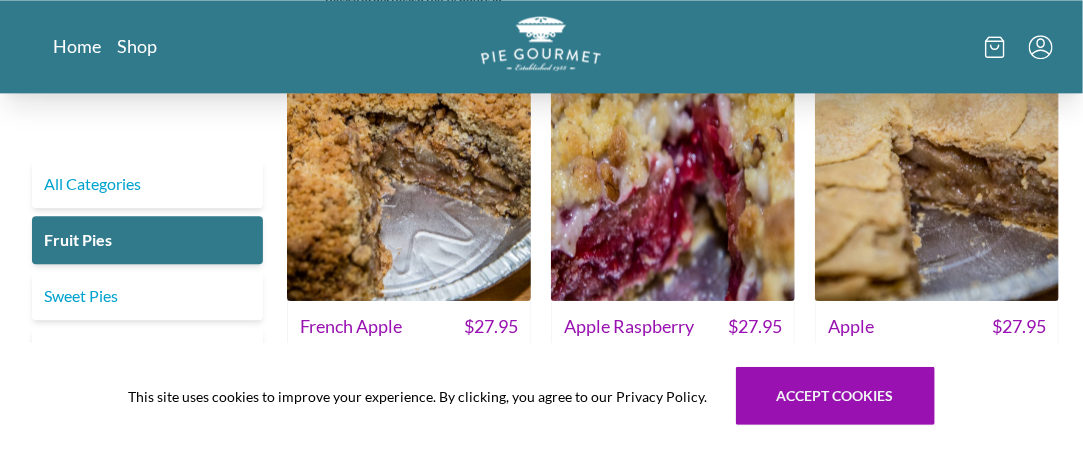 click at bounding box center [937, 179] 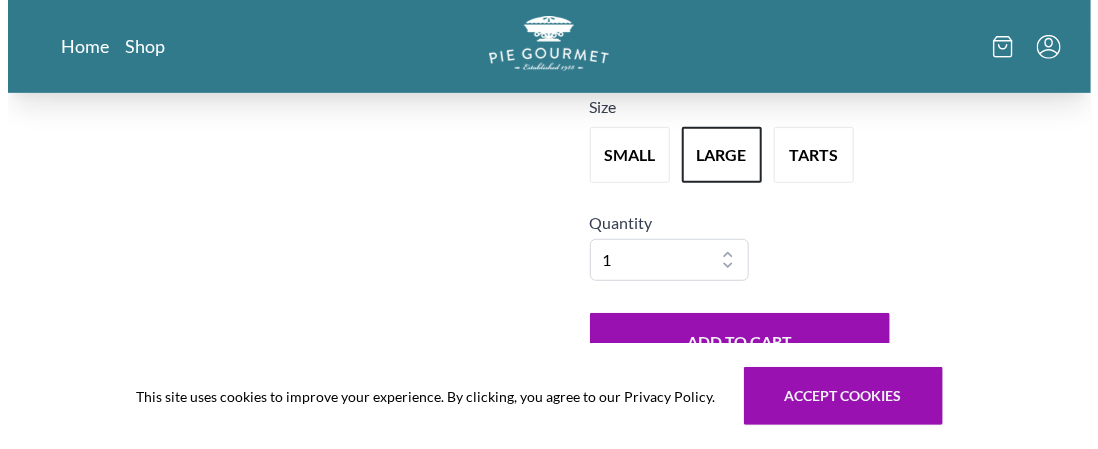 scroll, scrollTop: 320, scrollLeft: 0, axis: vertical 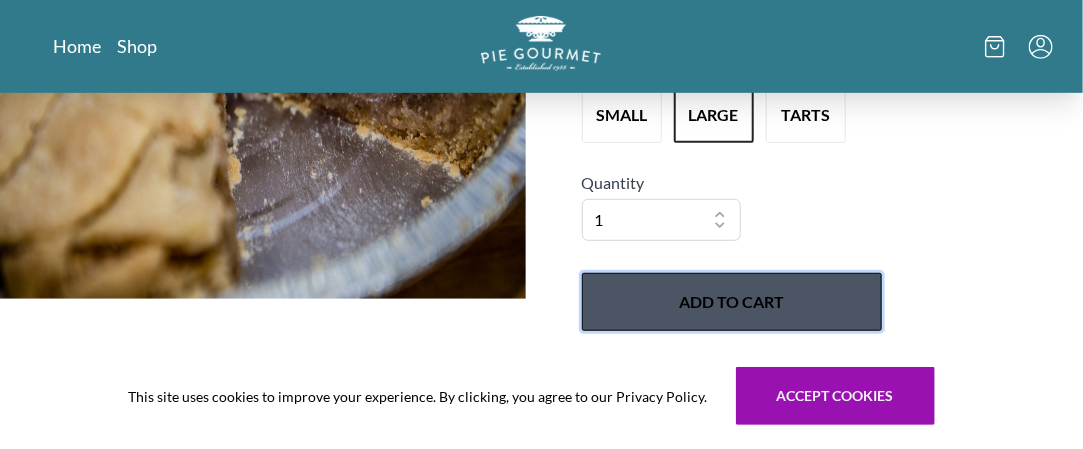 click on "Add to Cart" at bounding box center [732, 302] 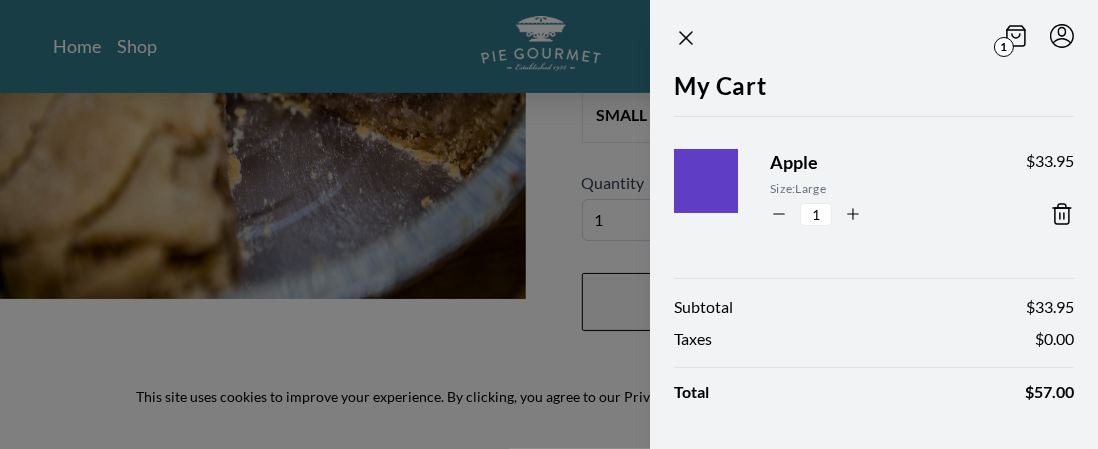 type 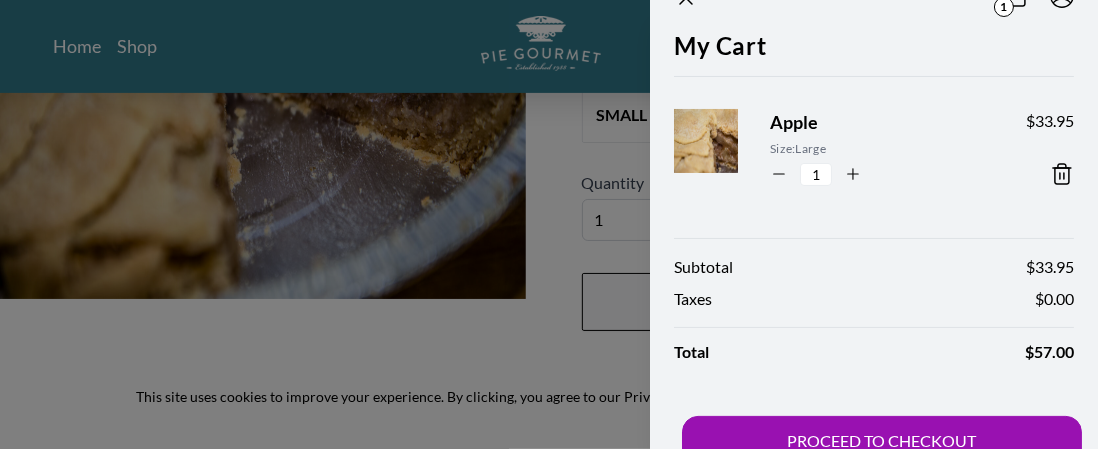 scroll, scrollTop: 75, scrollLeft: 0, axis: vertical 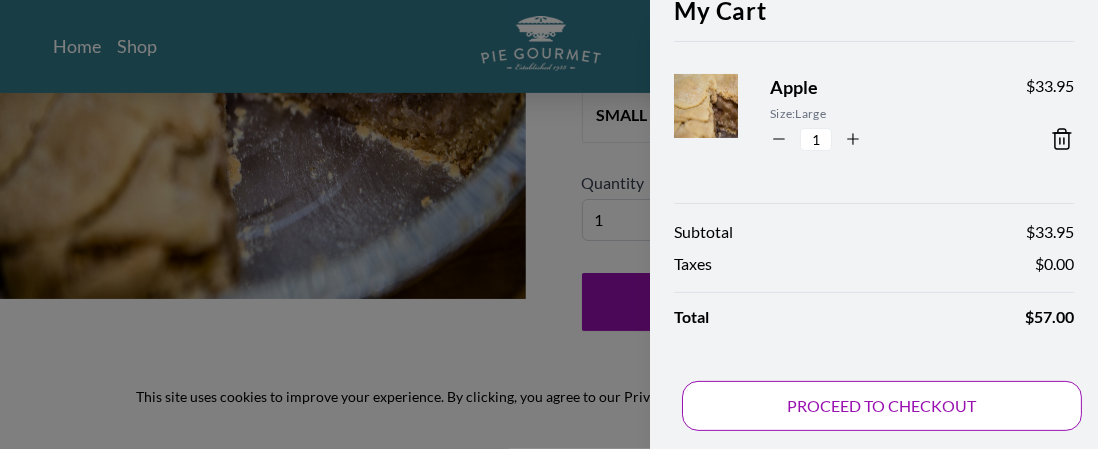 click on "PROCEED TO CHECKOUT" at bounding box center [882, 406] 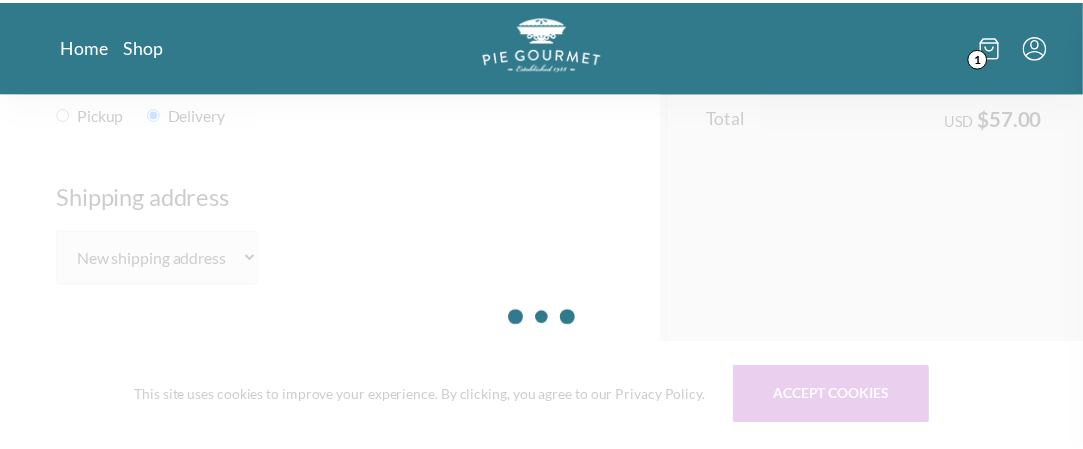 scroll, scrollTop: 0, scrollLeft: 0, axis: both 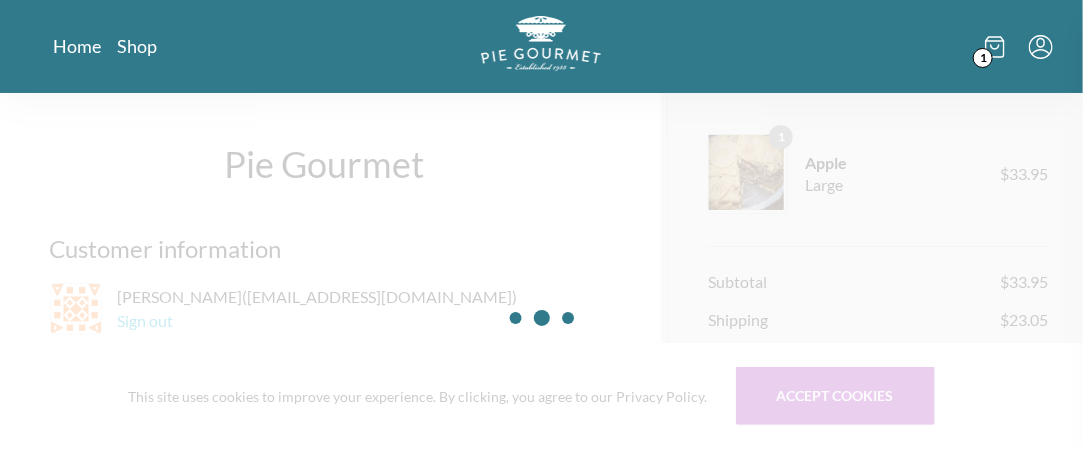 select on "0" 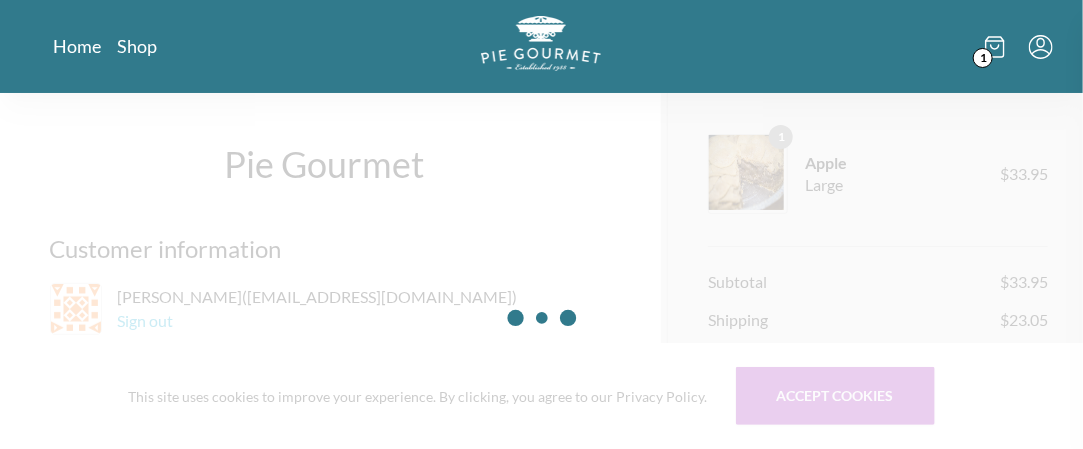 select on "1" 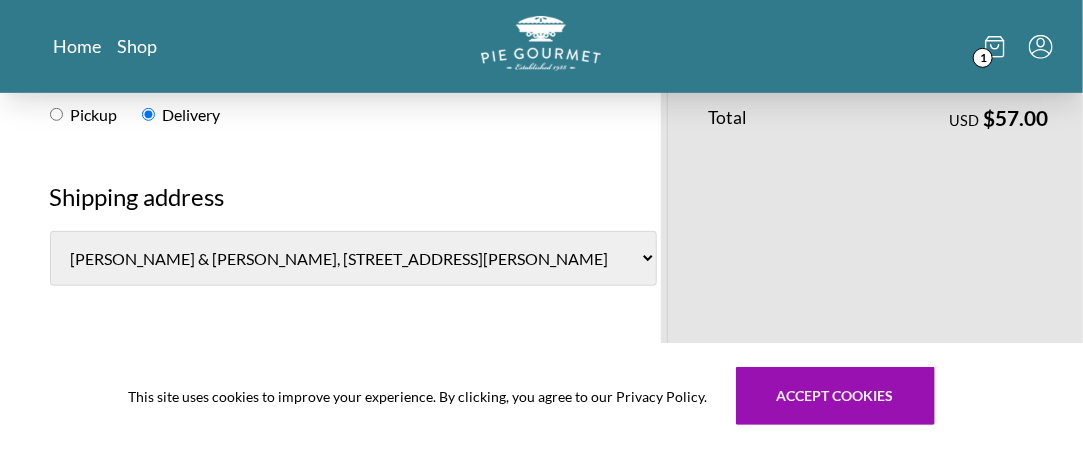 scroll, scrollTop: 360, scrollLeft: 0, axis: vertical 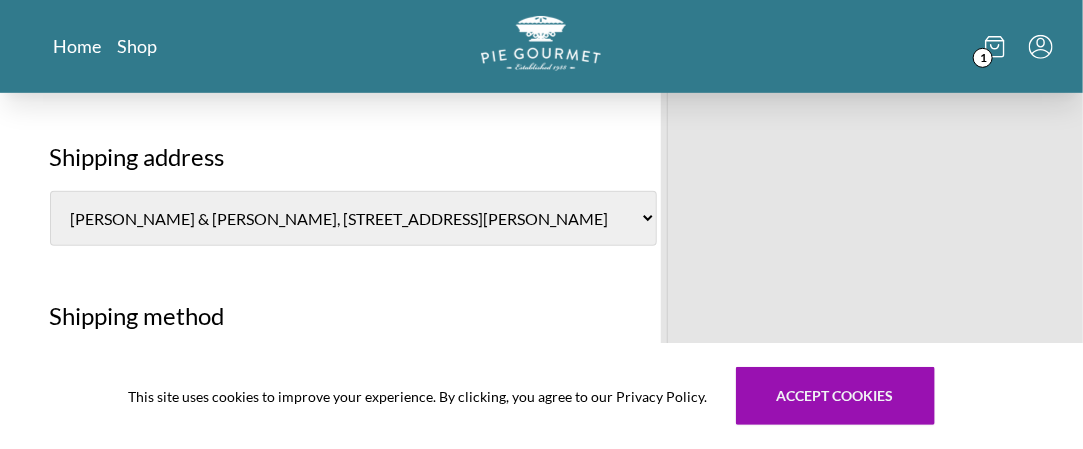click on "Lynn & Steve Rhoads, 1917 Batten Hollow Road Vienna (US) S H, 7200 West 127th St Overland Park (US) Lynn and Steve Rhoads, 1917 Batten Hollow Road Vienna (US) New shipping address" at bounding box center [353, 218] 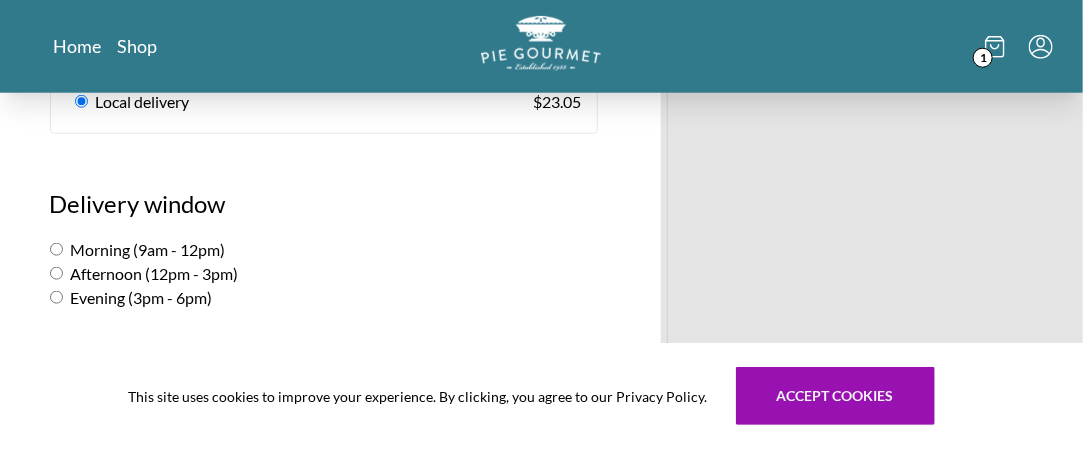scroll, scrollTop: 680, scrollLeft: 0, axis: vertical 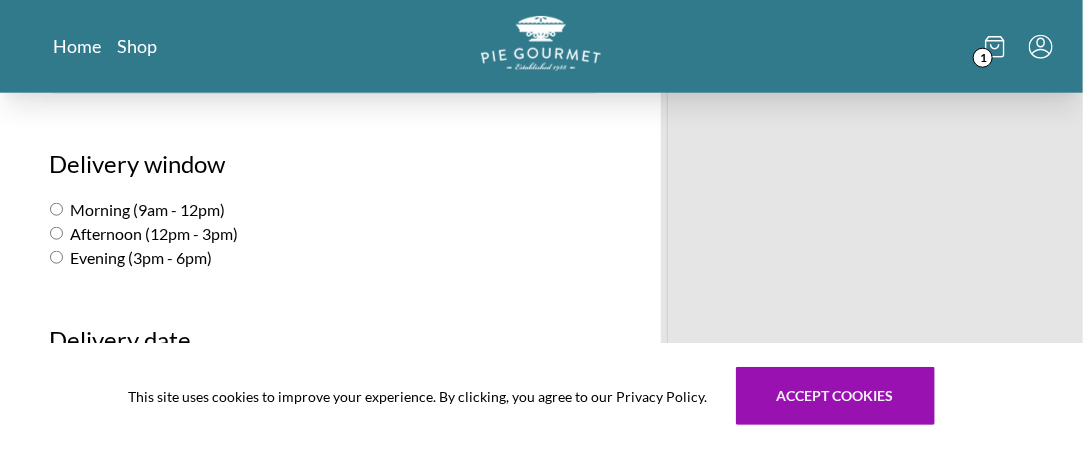 click on "Afternoon (12pm - 3pm)" at bounding box center [56, 233] 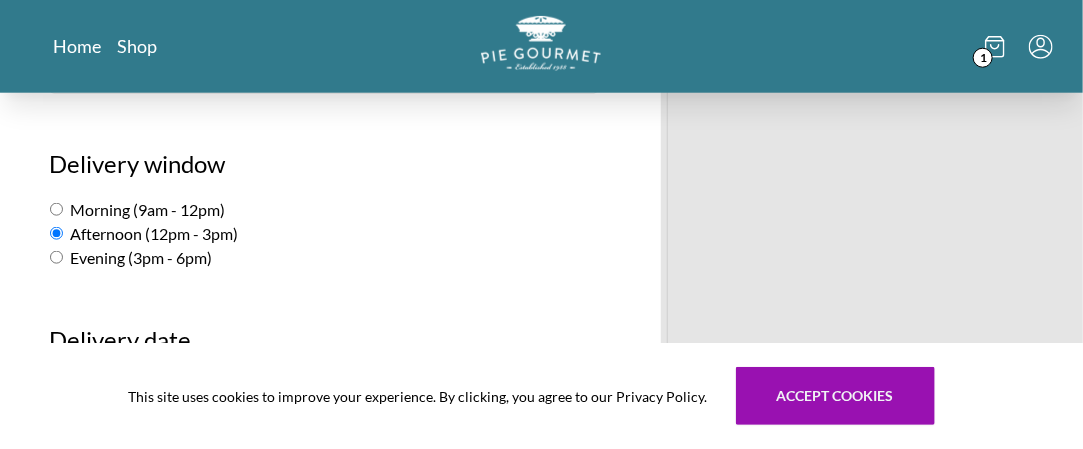radio on "true" 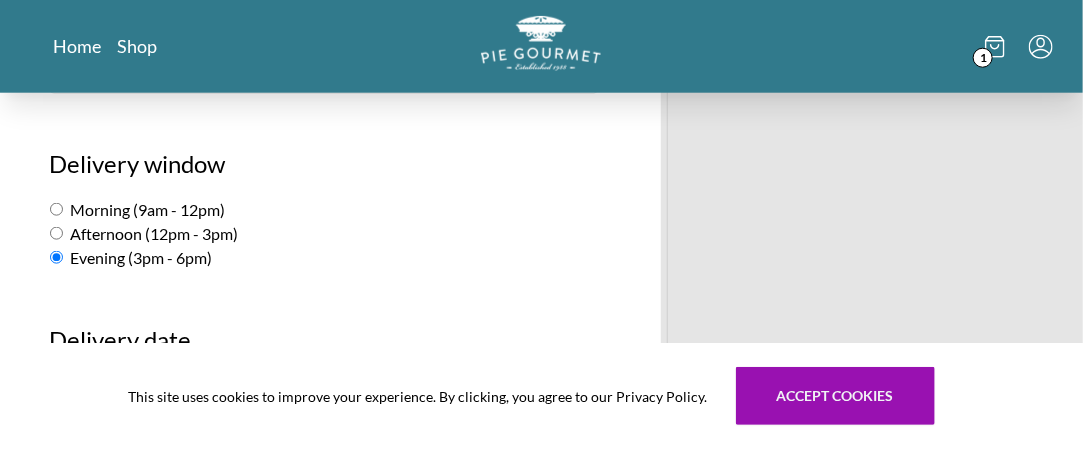 click on "Morning (9am - 12pm)" at bounding box center [56, 209] 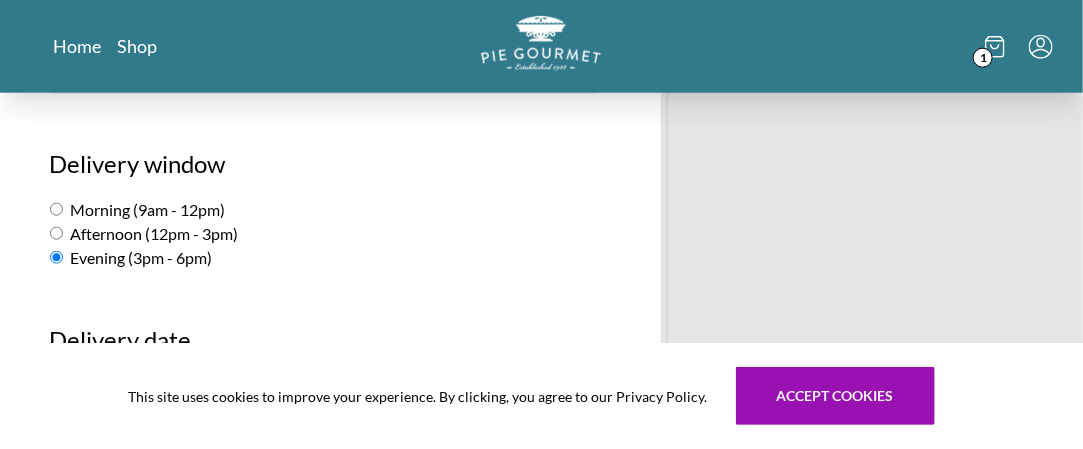 radio on "true" 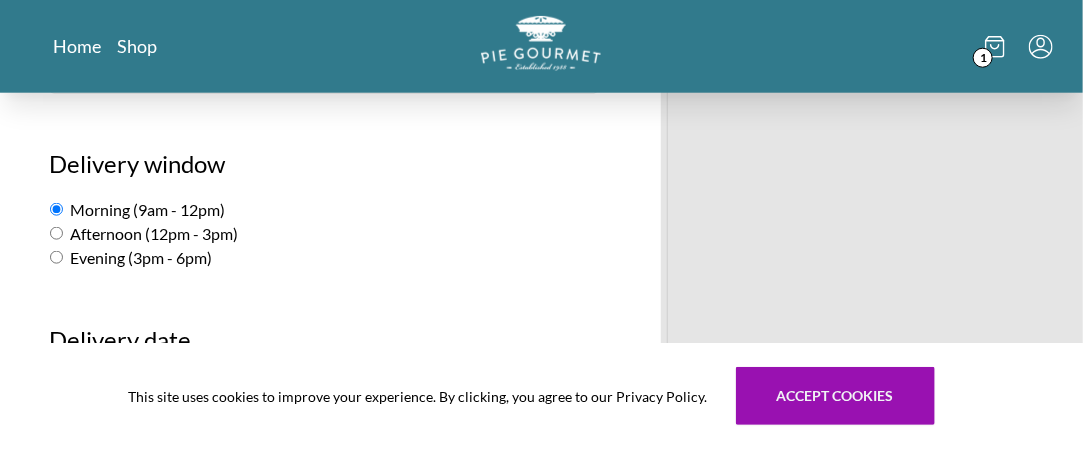 click on "Afternoon (12pm - 3pm)" at bounding box center [56, 233] 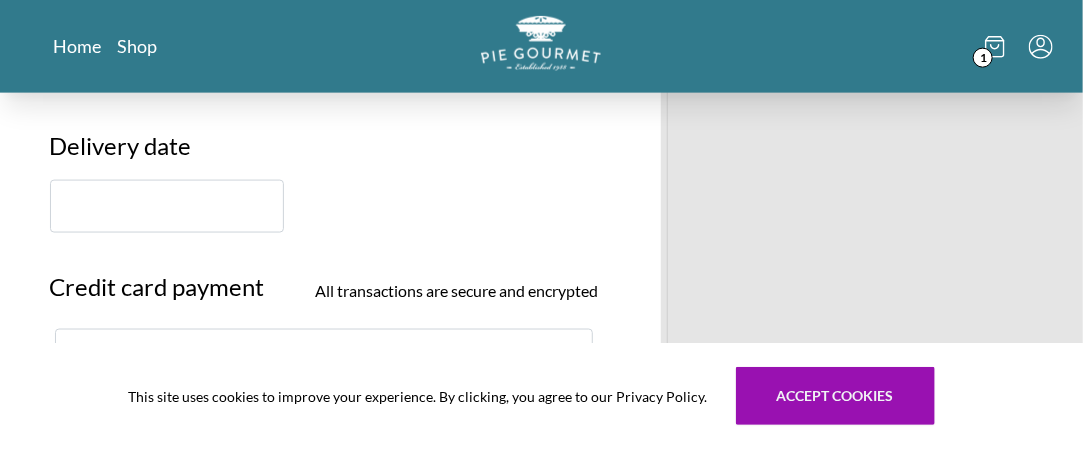 scroll, scrollTop: 880, scrollLeft: 0, axis: vertical 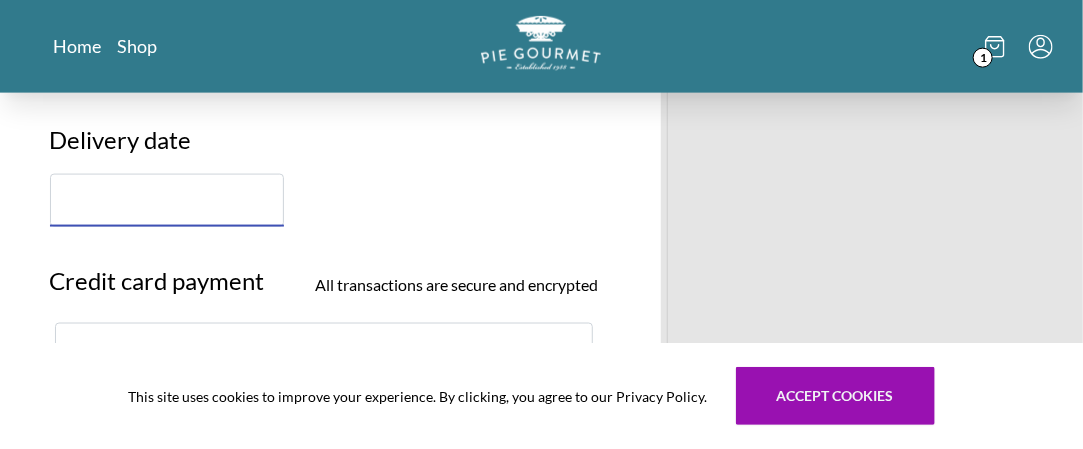 click at bounding box center [167, 200] 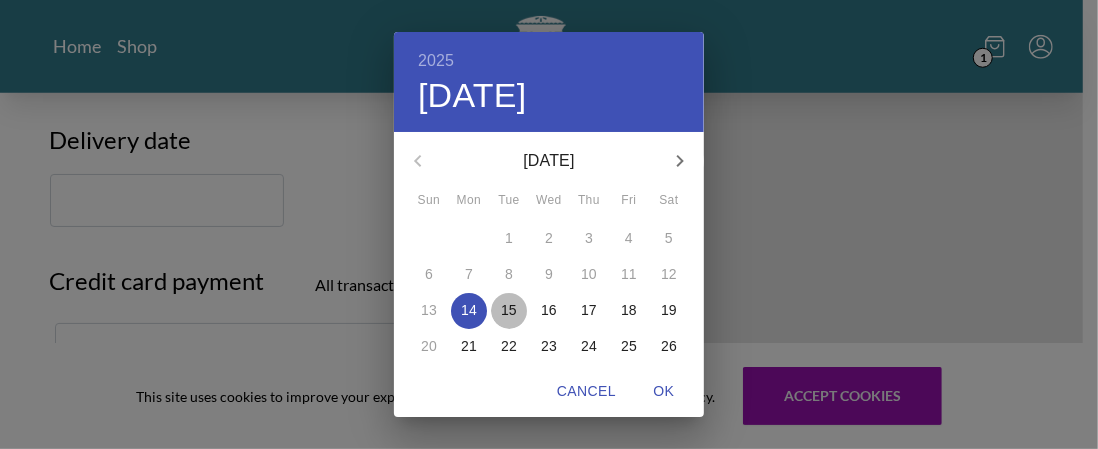 click on "15" at bounding box center (509, 310) 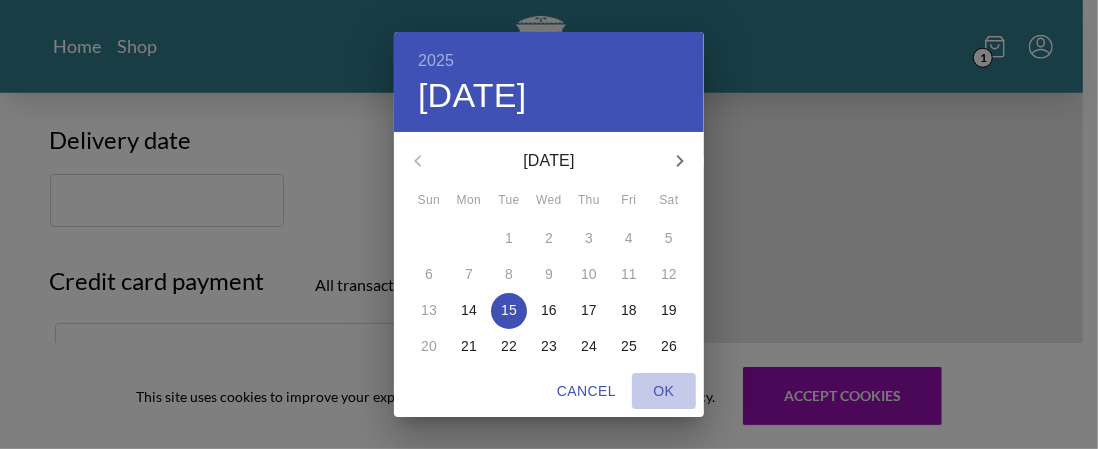 click on "OK" at bounding box center [664, 391] 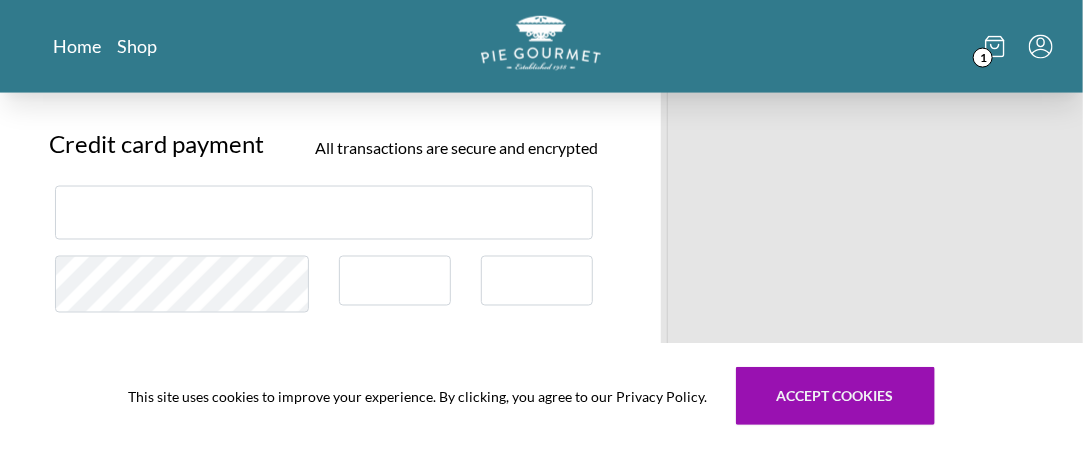 scroll, scrollTop: 1026, scrollLeft: 0, axis: vertical 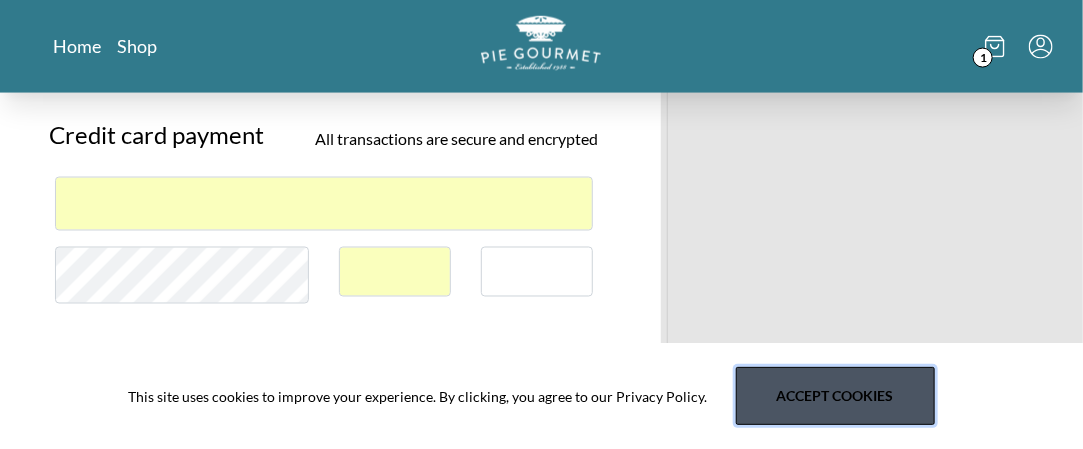 click on "Accept cookies" at bounding box center [835, 396] 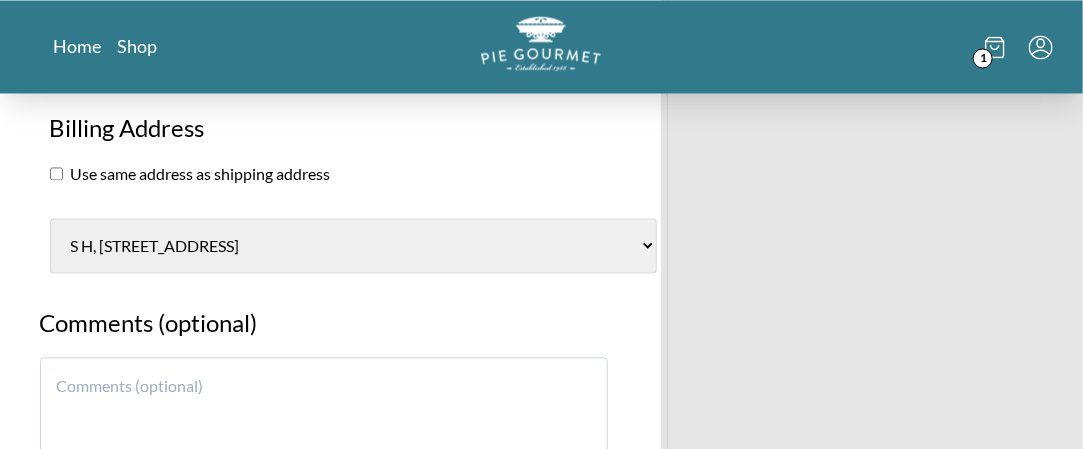 scroll, scrollTop: 1280, scrollLeft: 0, axis: vertical 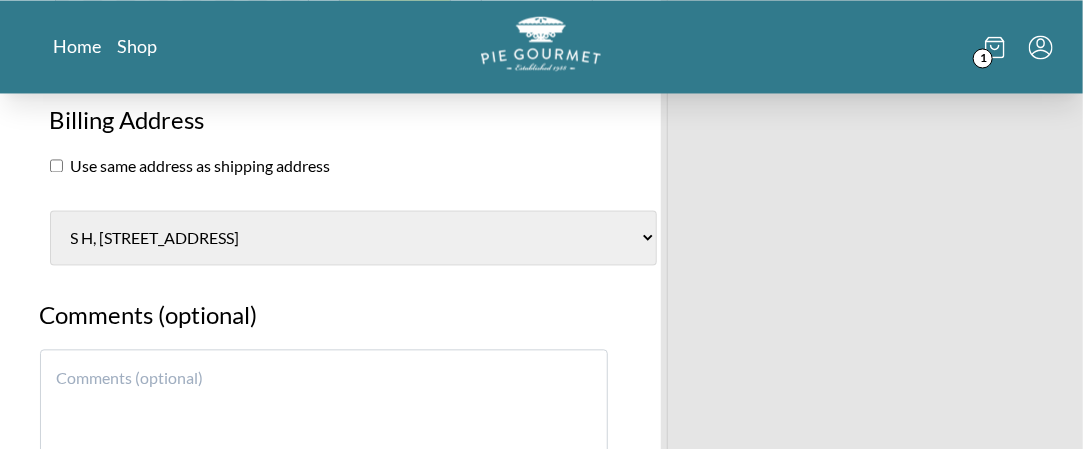 click on "Lynn & Steve Rhoads, 1917 Batten Hollow Road Vienna (US) S H, 7200 West 127th St Overland Park (US) Lynn and Steve Rhoads, 1917 Batten Hollow Road Vienna (US) New billing address" at bounding box center (353, 237) 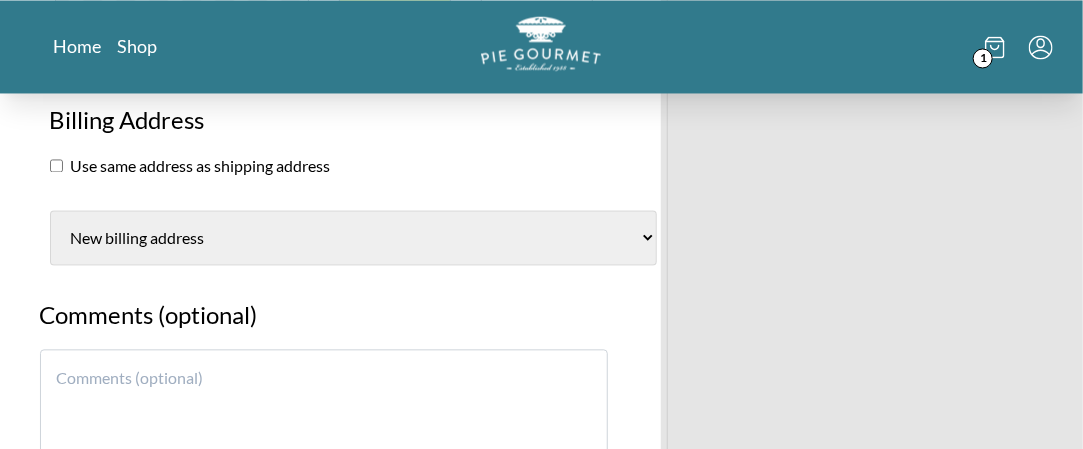 click on "Lynn & Steve Rhoads, 1917 Batten Hollow Road Vienna (US) S H, 7200 West 127th St Overland Park (US) Lynn and Steve Rhoads, 1917 Batten Hollow Road Vienna (US) New billing address" at bounding box center [353, 237] 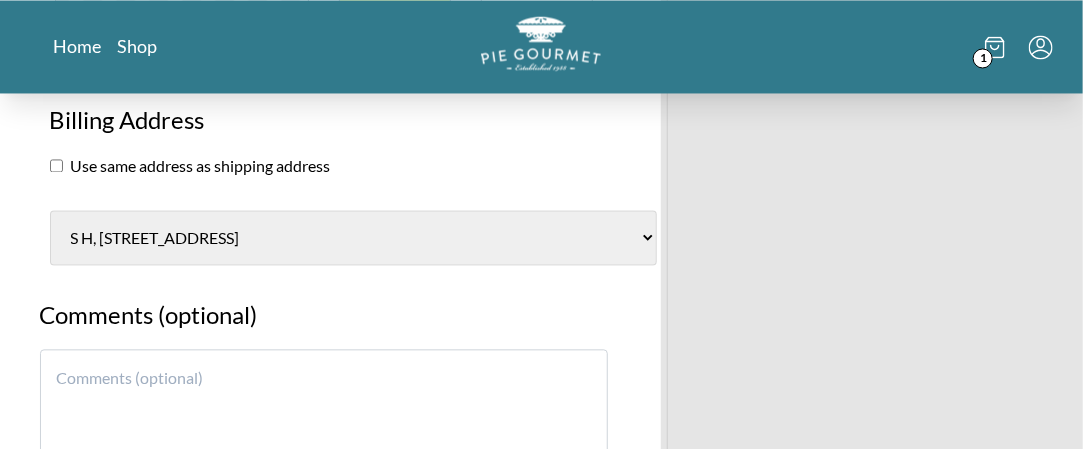 click on "Lynn & Steve Rhoads, 1917 Batten Hollow Road Vienna (US) S H, 7200 West 127th St Overland Park (US) Lynn and Steve Rhoads, 1917 Batten Hollow Road Vienna (US) New billing address" at bounding box center [353, 237] 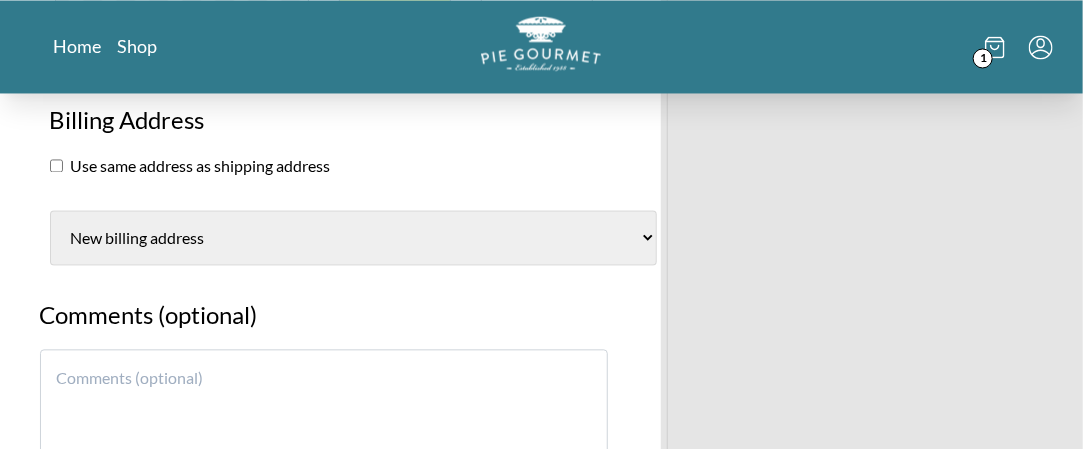 click on "Lynn & Steve Rhoads, 1917 Batten Hollow Road Vienna (US) S H, 7200 West 127th St Overland Park (US) Lynn and Steve Rhoads, 1917 Batten Hollow Road Vienna (US) New billing address" at bounding box center [353, 237] 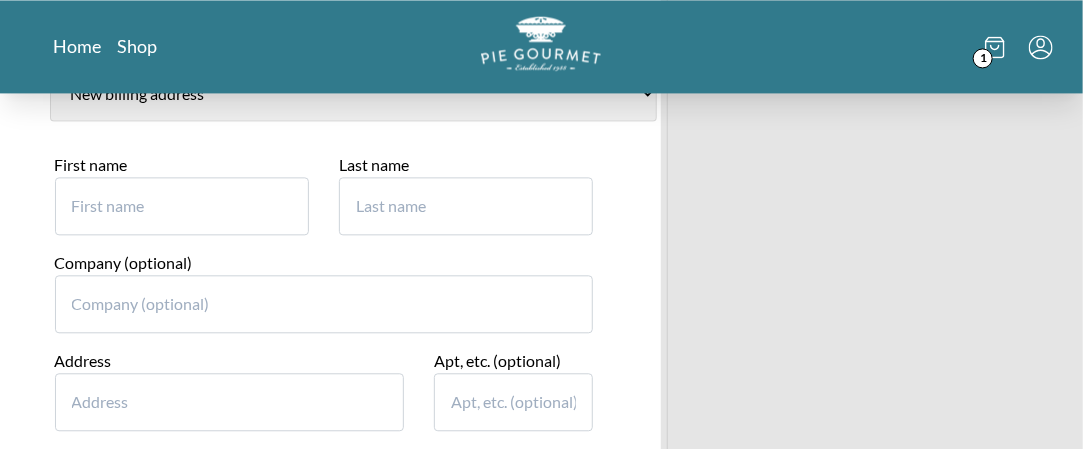 scroll, scrollTop: 1426, scrollLeft: 0, axis: vertical 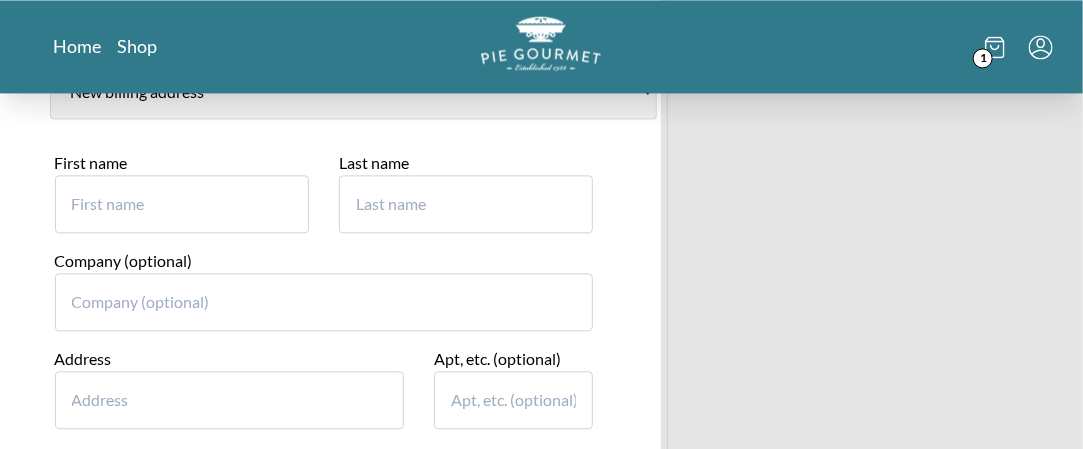 click on "First name" at bounding box center [182, 204] 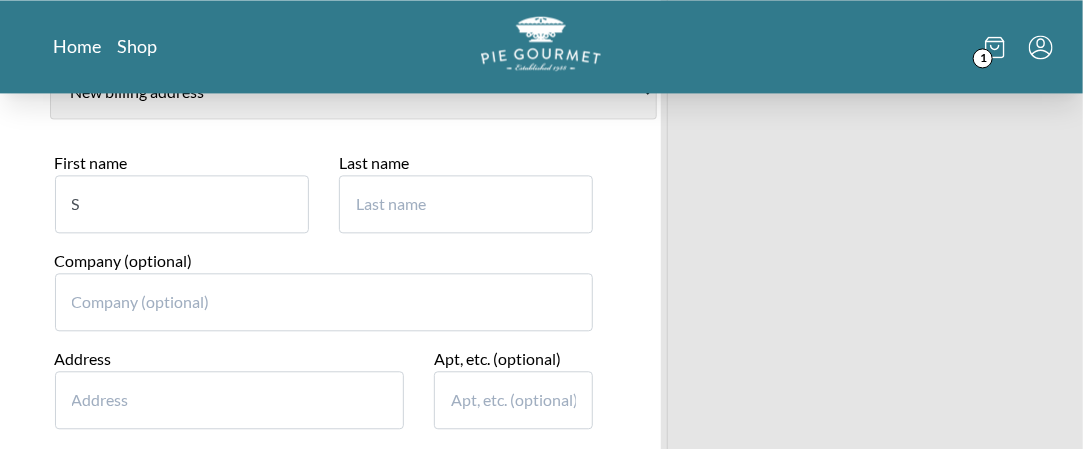 type on "7" 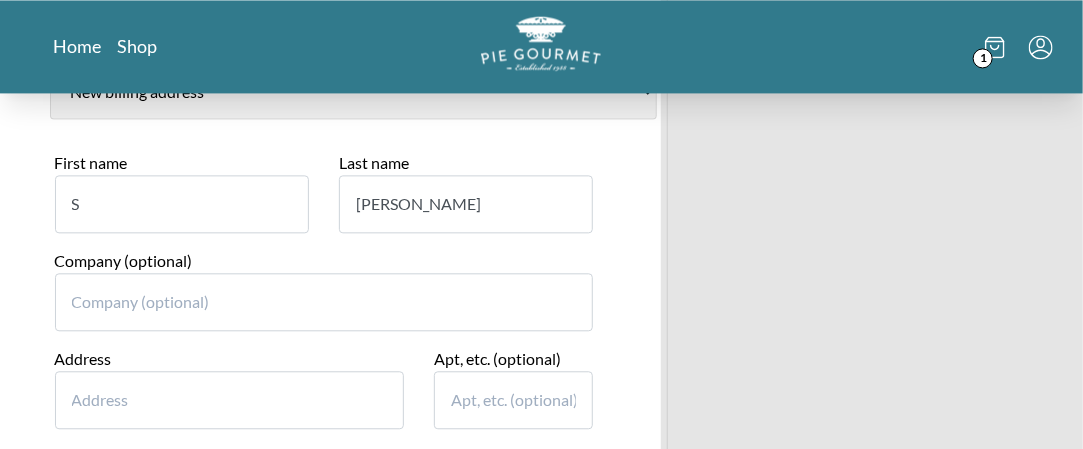 scroll, scrollTop: 1000, scrollLeft: 0, axis: vertical 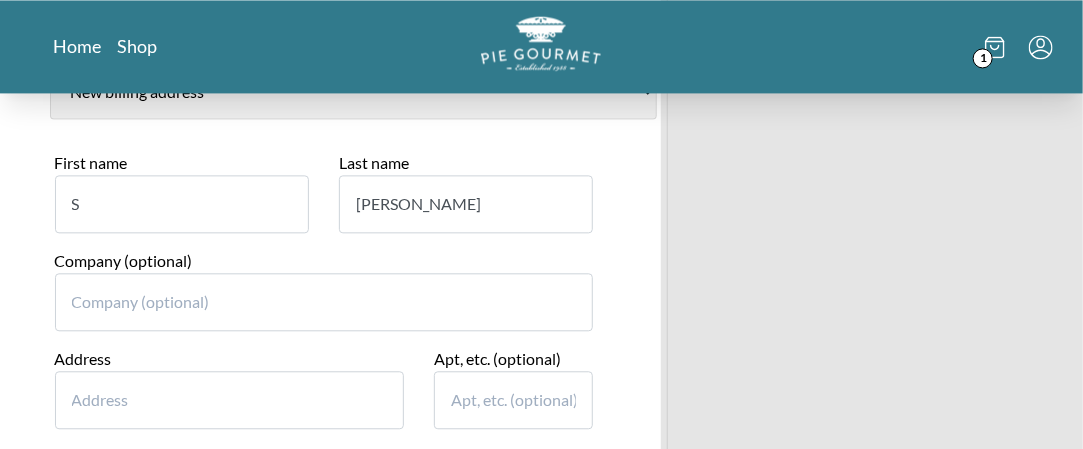 type on "Sheila" 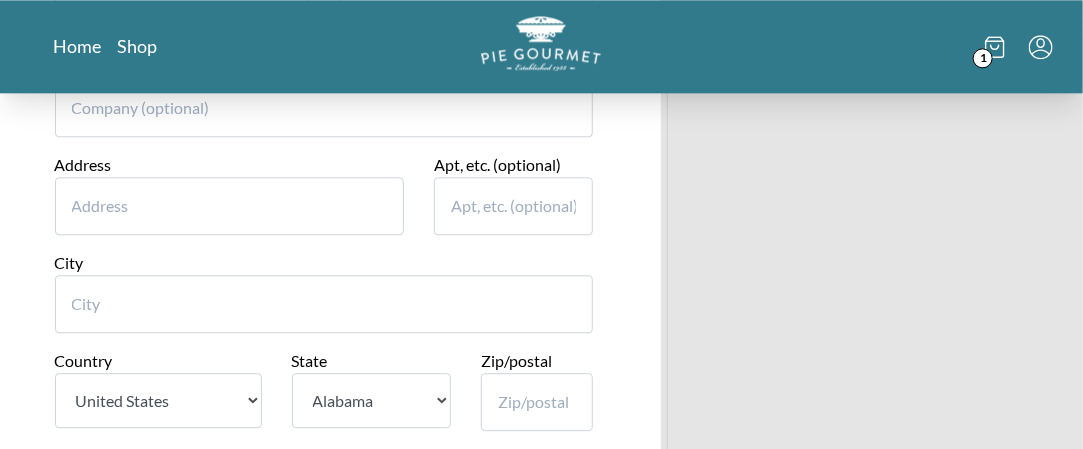 scroll, scrollTop: 1626, scrollLeft: 0, axis: vertical 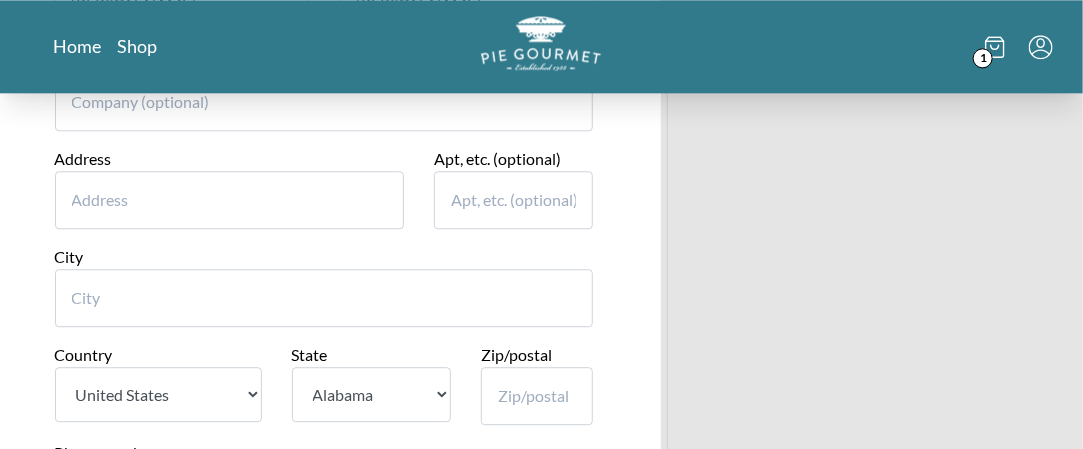 click on "Address" at bounding box center [229, 200] 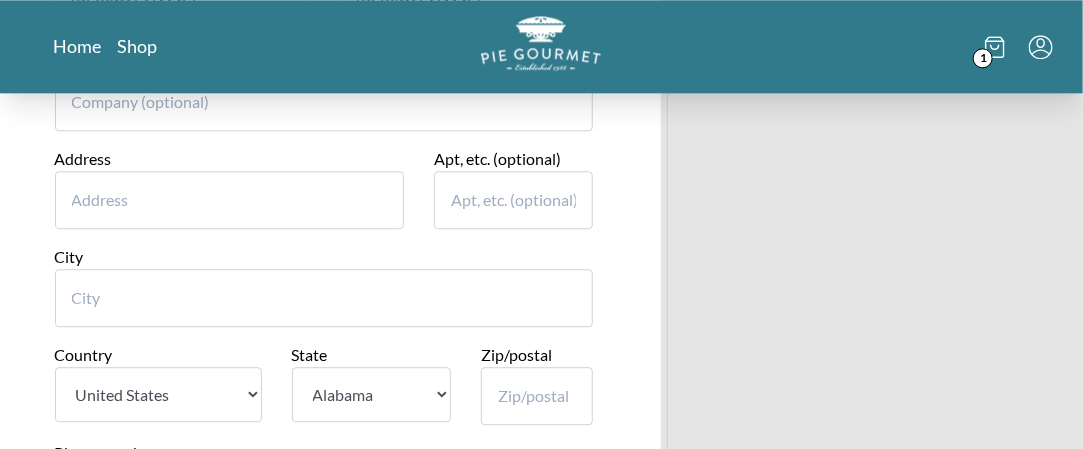 type on "7200 West 127th Street, Apt, 1450" 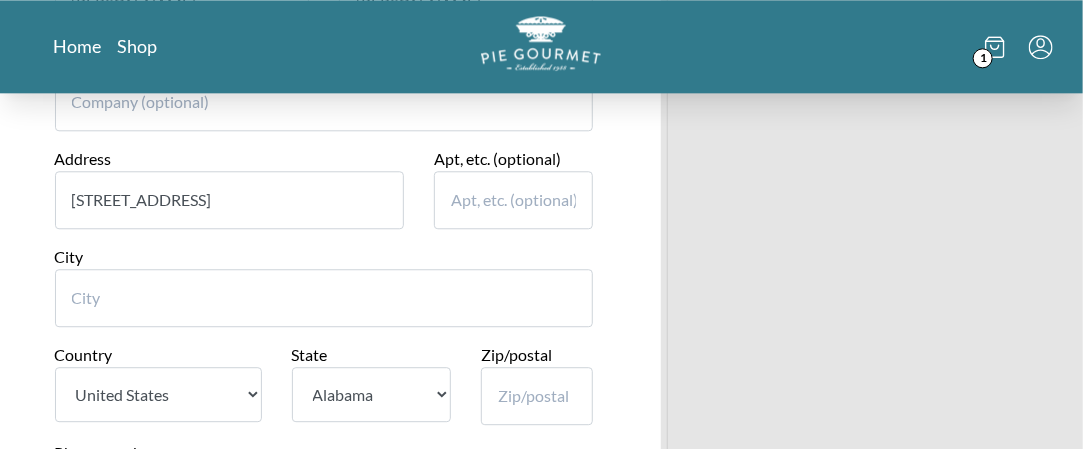 type on "Overland Park" 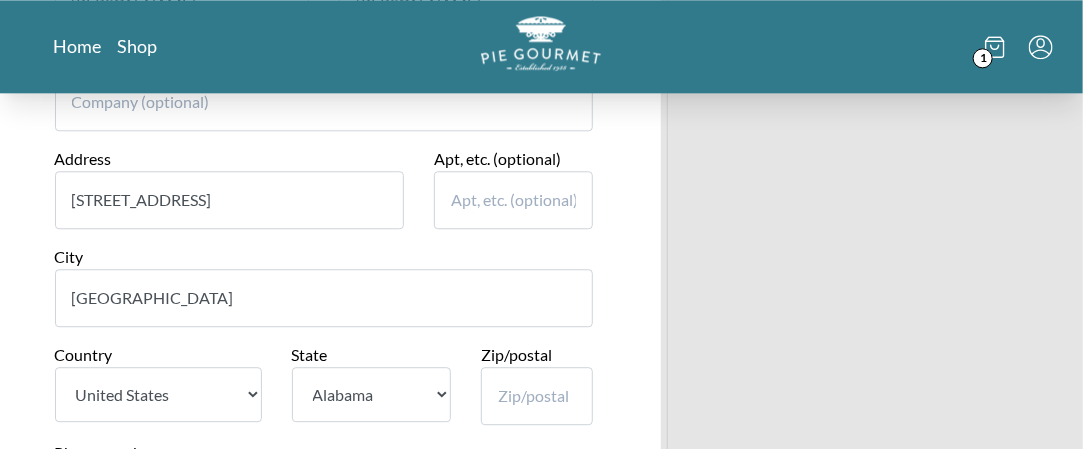 select on "KS" 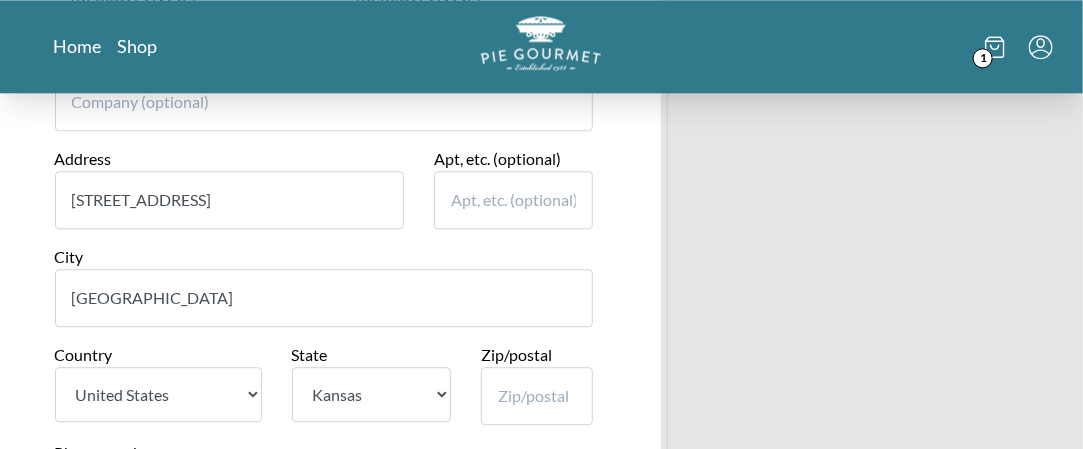 type on "66213" 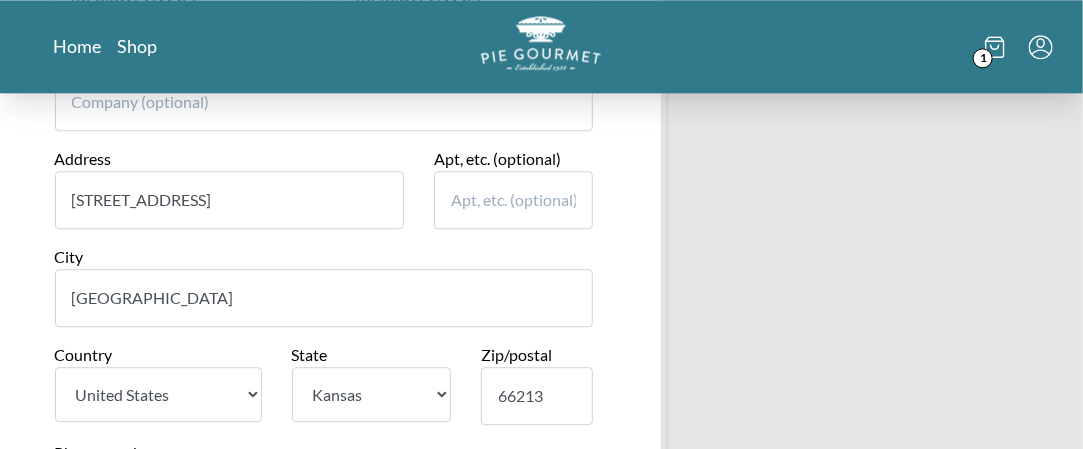 type on "9132058955" 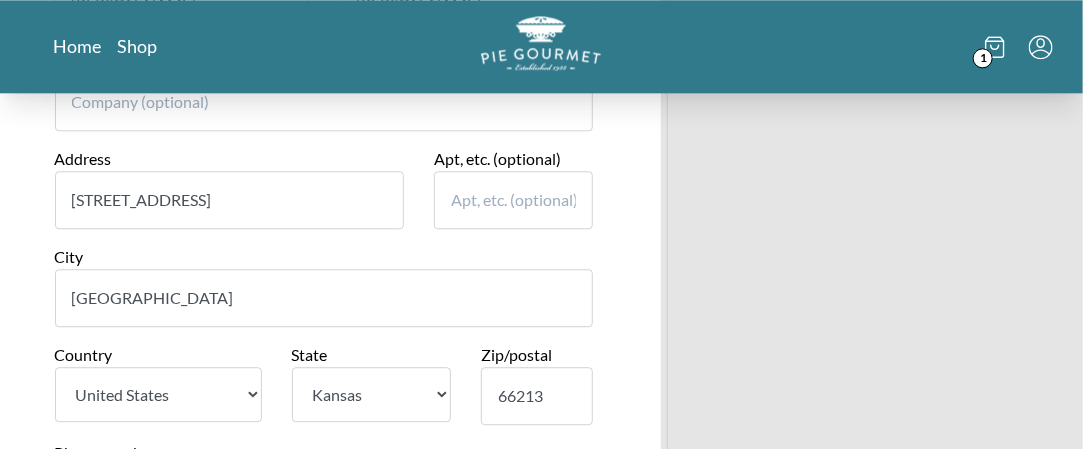 click on "Overland Park" at bounding box center [324, 298] 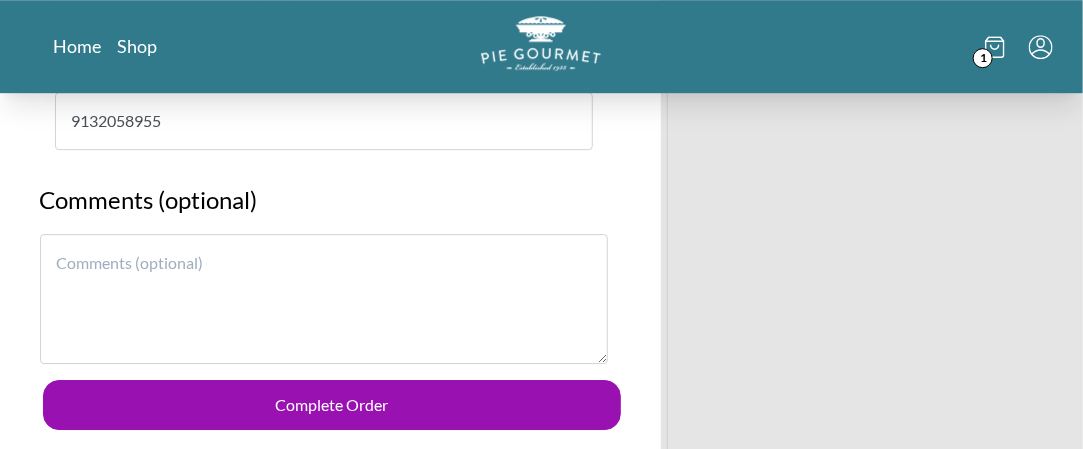 scroll, scrollTop: 2013, scrollLeft: 0, axis: vertical 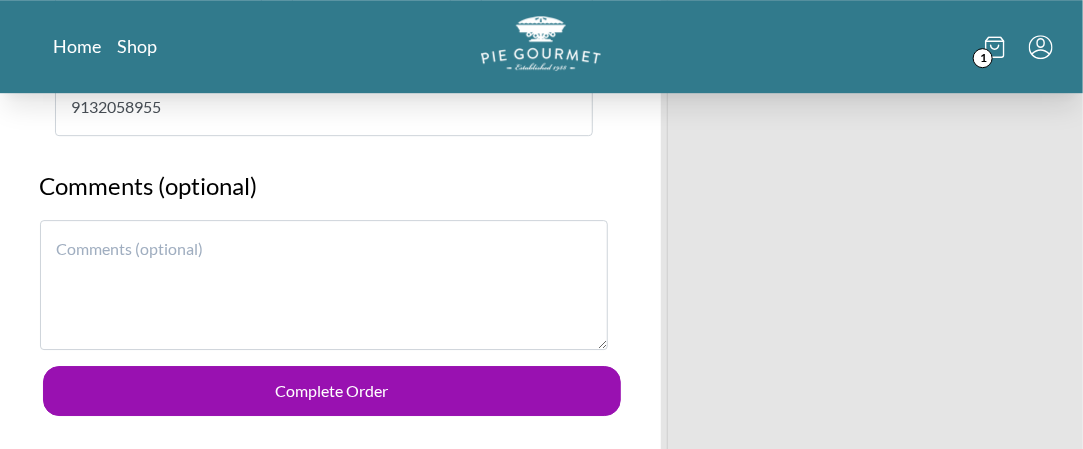 type on "Overland Park,  Apt 1450" 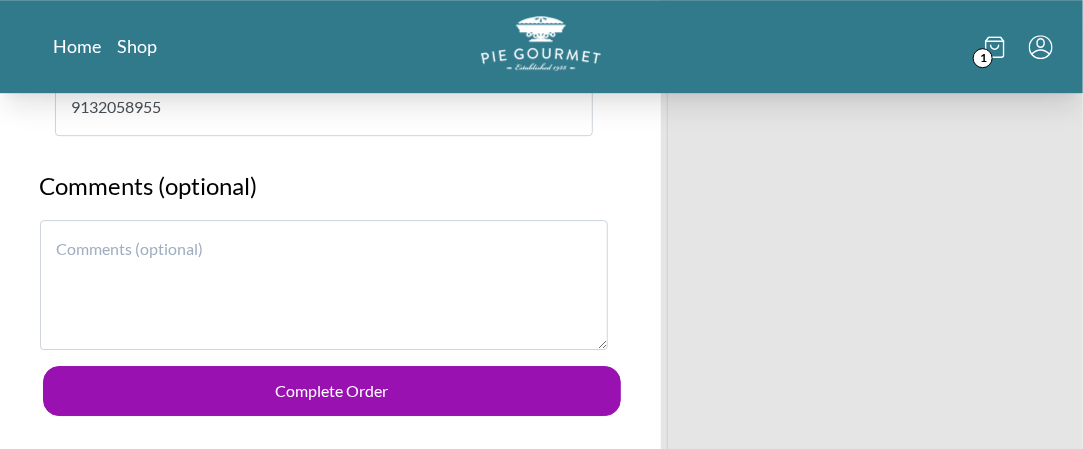 click at bounding box center (324, 285) 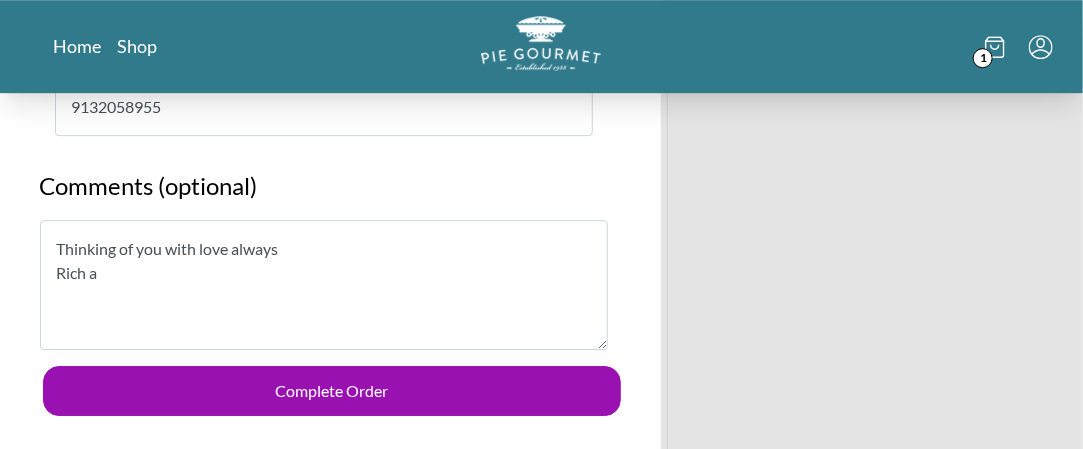 click on "Thinking of you with love always
Rich a" at bounding box center (324, 285) 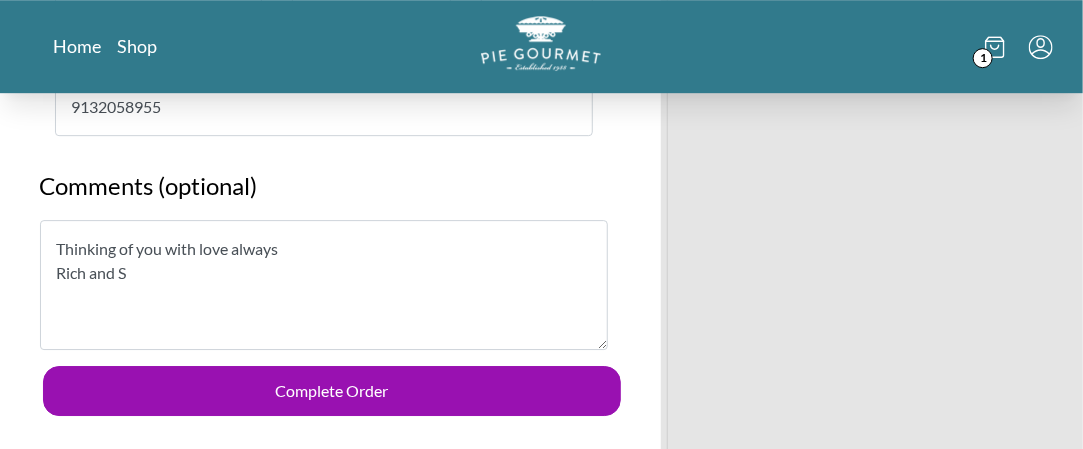 click on "Thinking of you with love always
Rich and S" at bounding box center (324, 285) 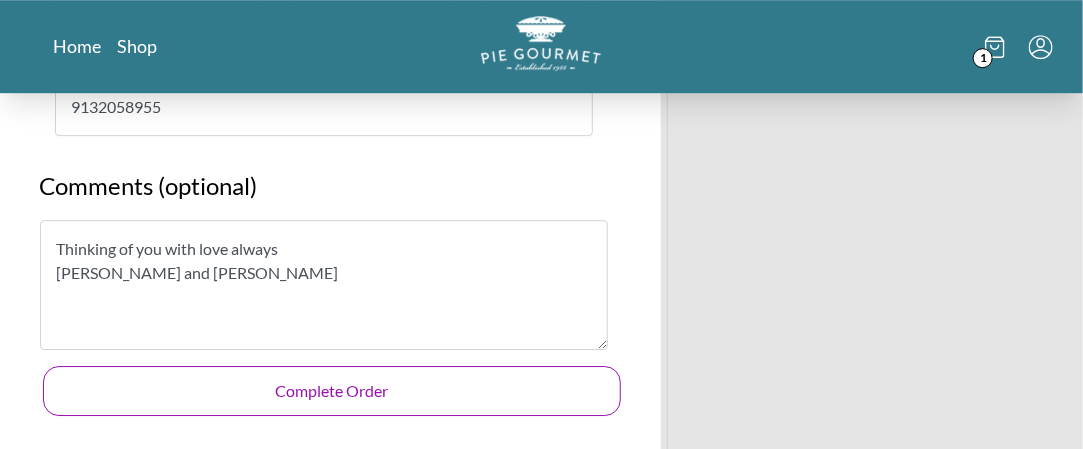 type on "Thinking of you with love always
Rich and Sheila" 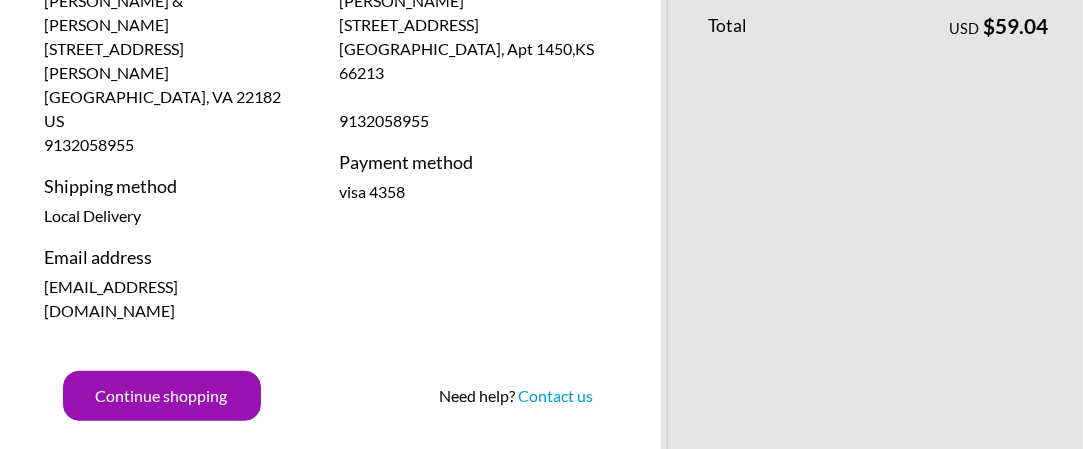 scroll, scrollTop: 322, scrollLeft: 0, axis: vertical 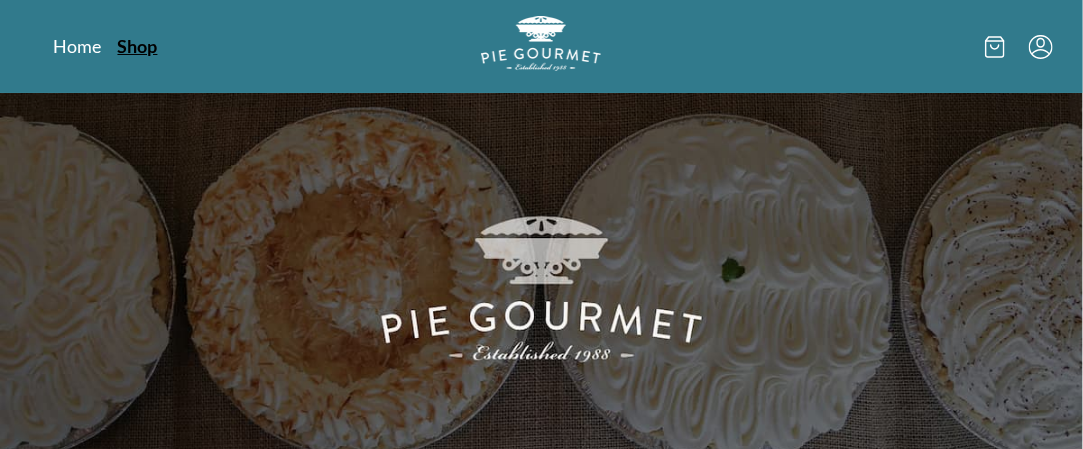 click on "Shop" at bounding box center (138, 46) 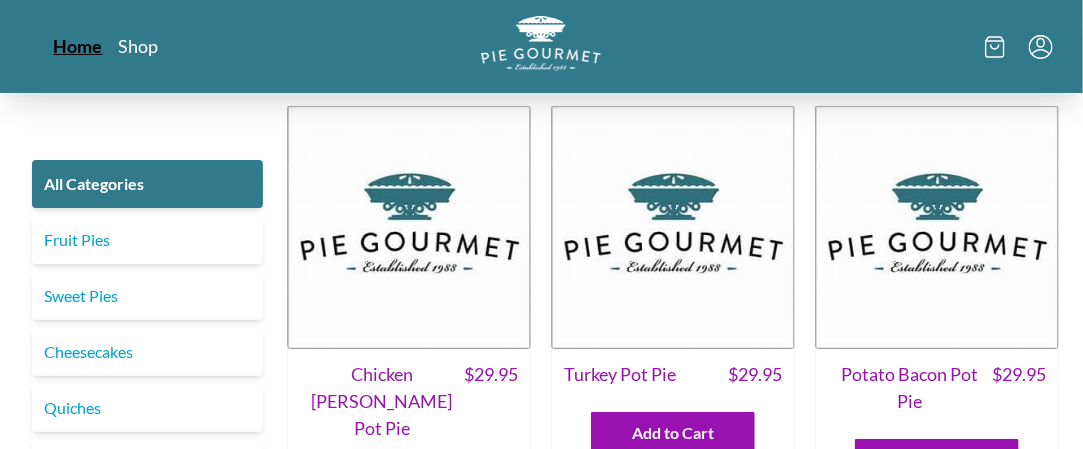 click on "Home" at bounding box center [78, 46] 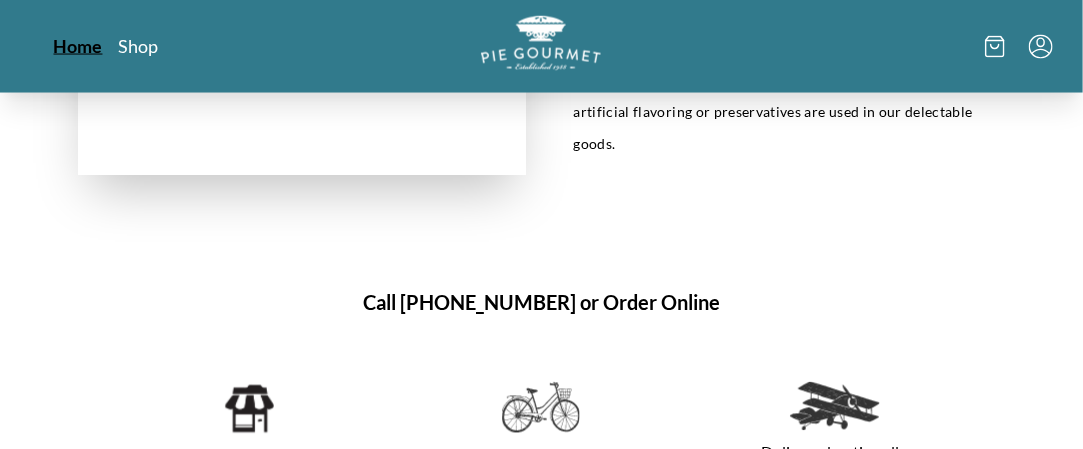 scroll, scrollTop: 1200, scrollLeft: 0, axis: vertical 